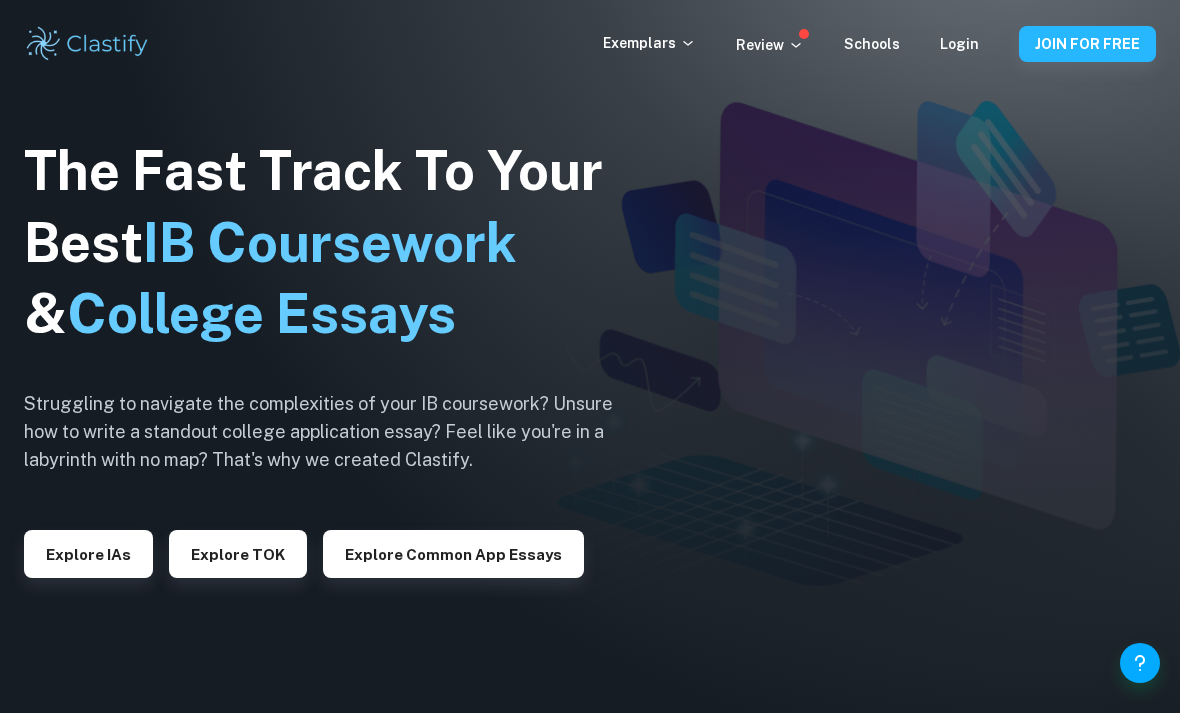 scroll, scrollTop: 0, scrollLeft: 0, axis: both 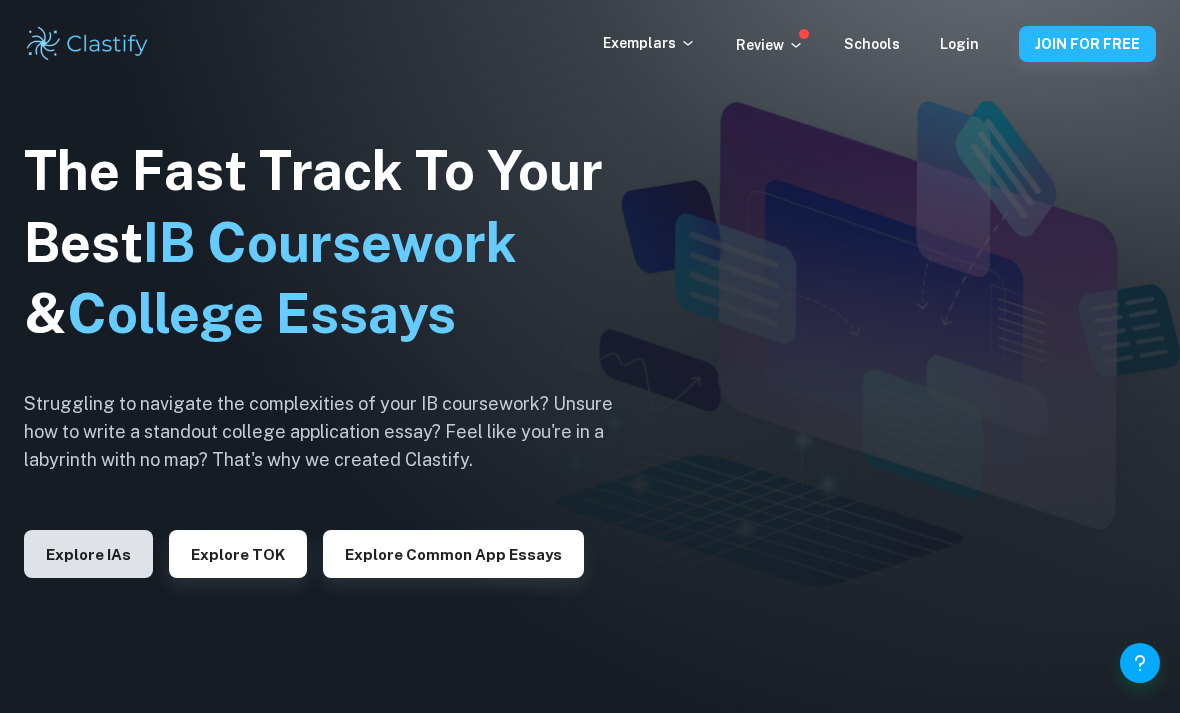 click on "Explore IAs" at bounding box center (88, 554) 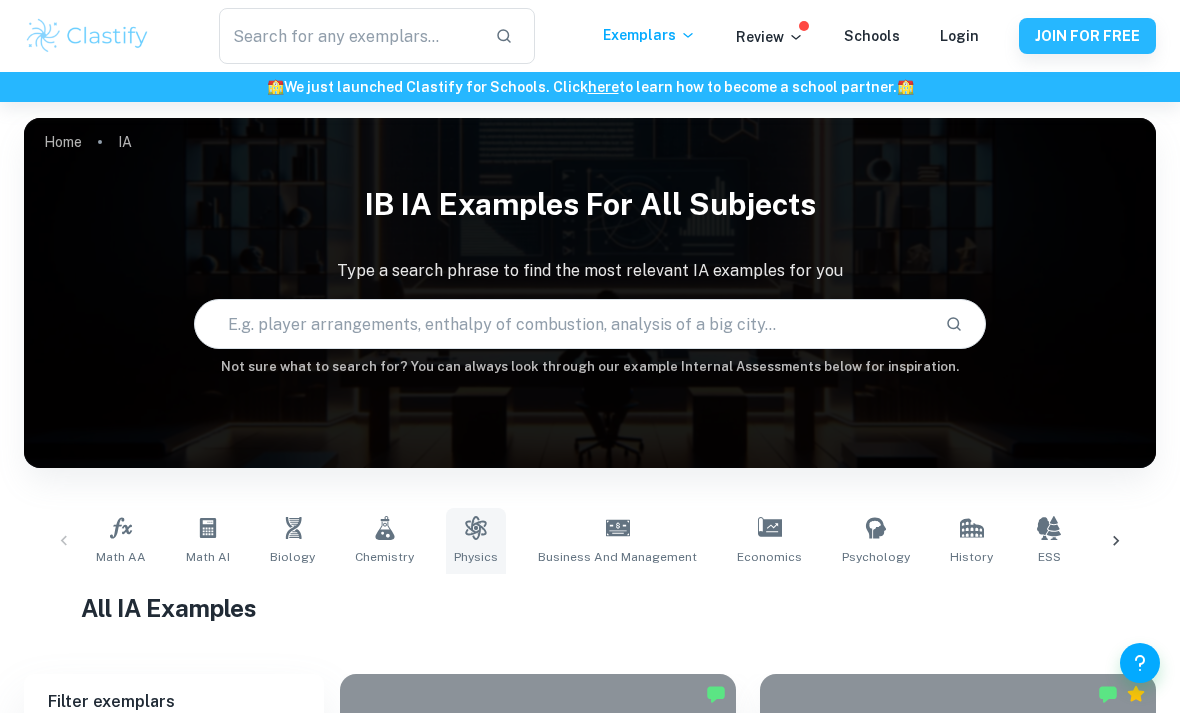 click on "Physics" at bounding box center [476, 541] 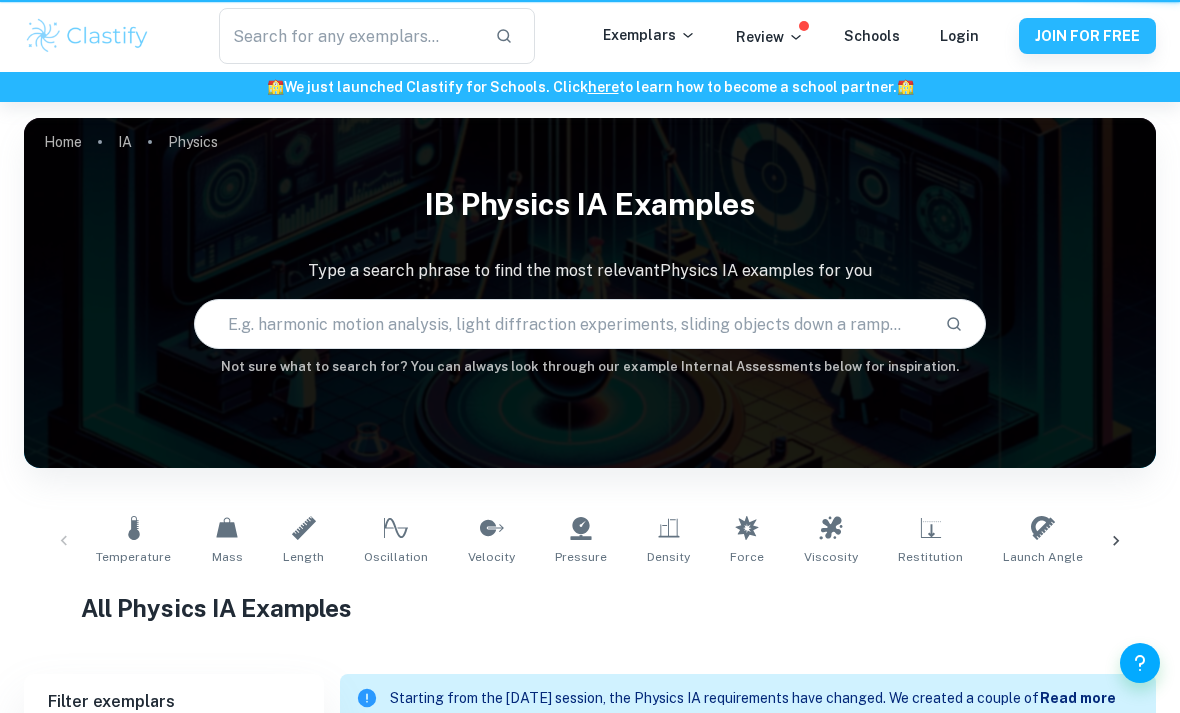 checkbox on "true" 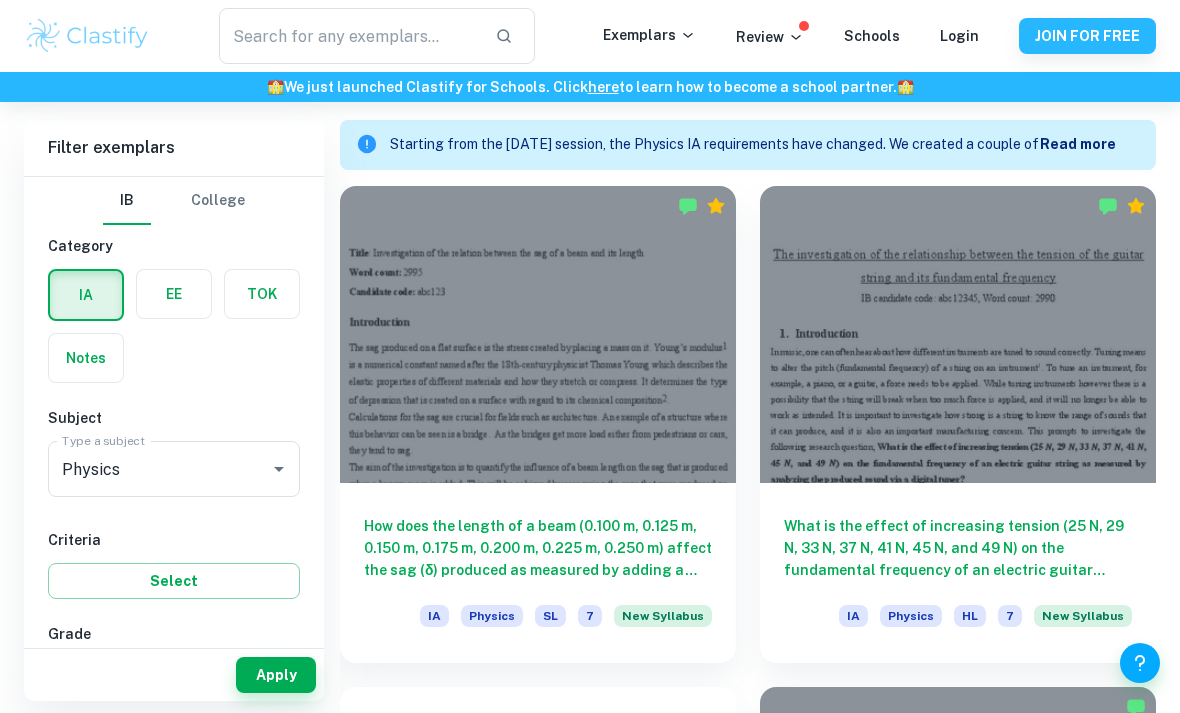 scroll, scrollTop: 557, scrollLeft: 0, axis: vertical 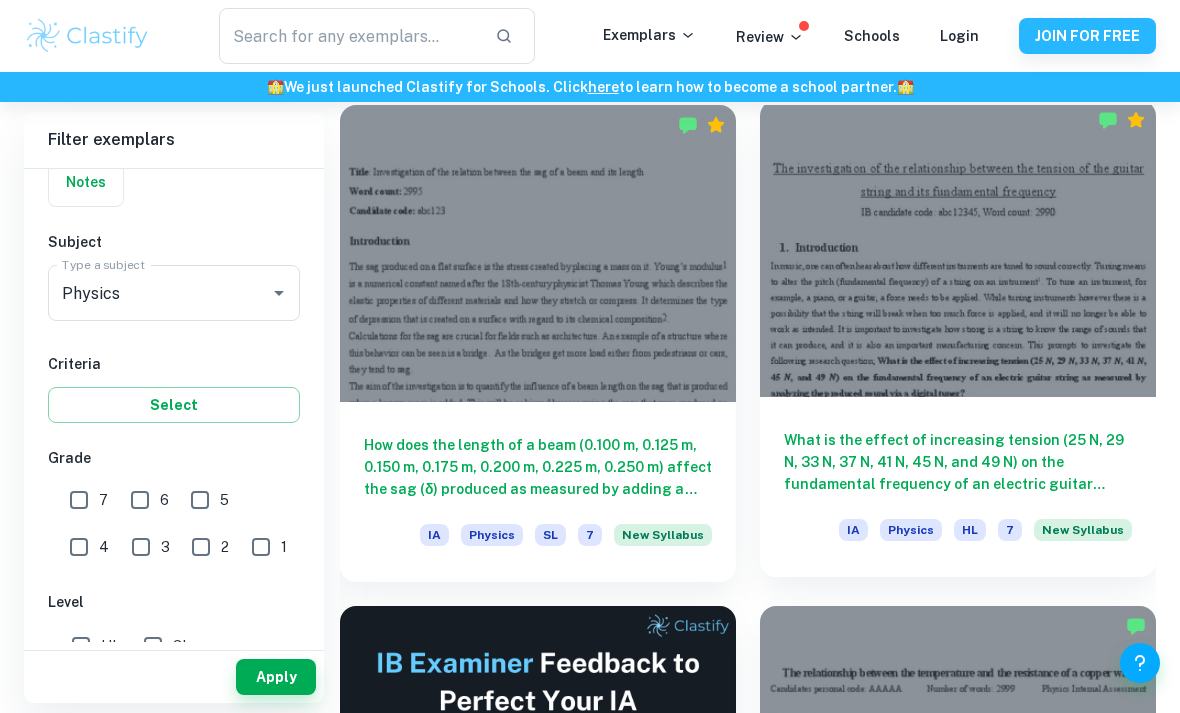 click on "What is the effect of increasing tension (25 N, 29 N, 33 N, 37 N, 41 N, 45 N, and 49 N) on the fundamental frequency of an electric guitar string as measured by analyzing the produced sound via a digital tuner? IA Physics HL 7 New Syllabus" at bounding box center [958, 487] 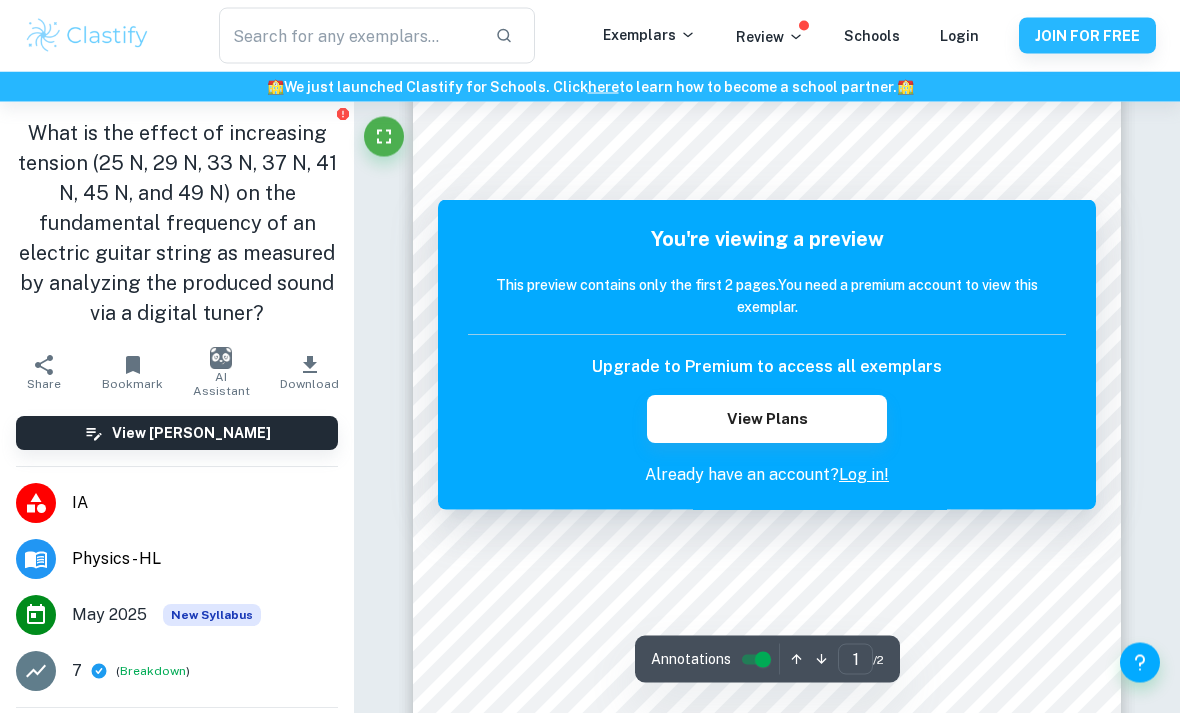 scroll, scrollTop: 0, scrollLeft: 0, axis: both 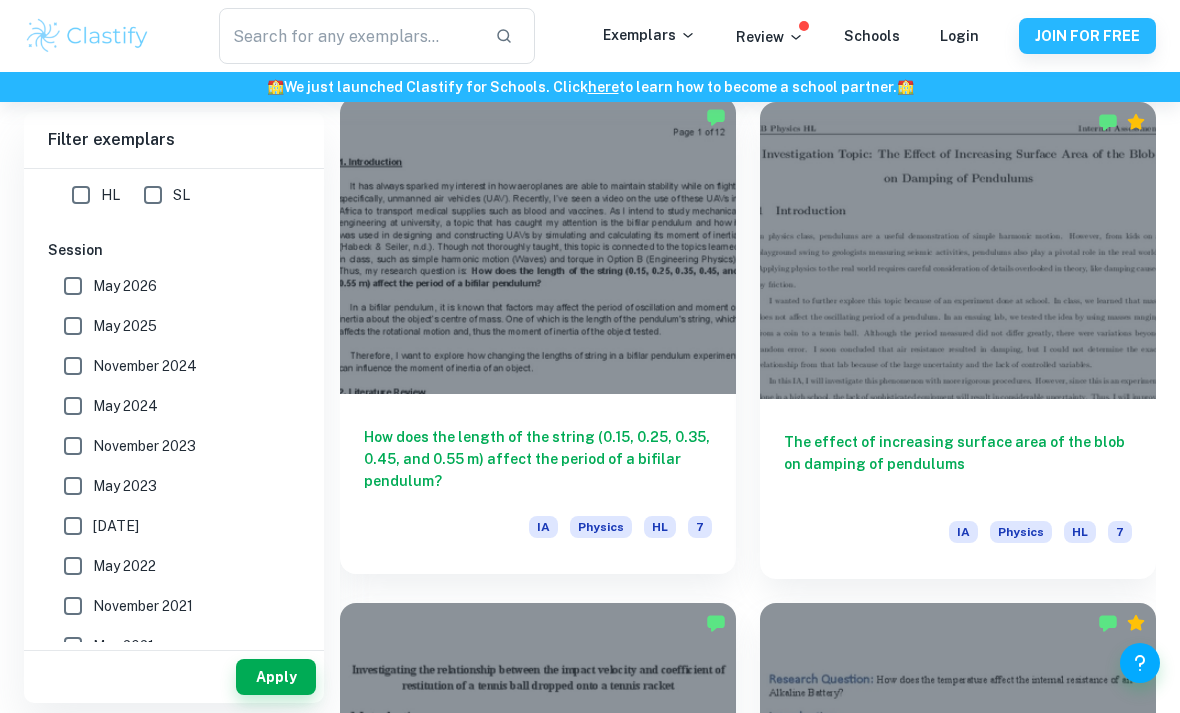 click on "How does the length of the string (0.15, 0.25, 0.35, 0.45, and 0.55 m) affect the period of a bifilar pendulum?" at bounding box center [538, 459] 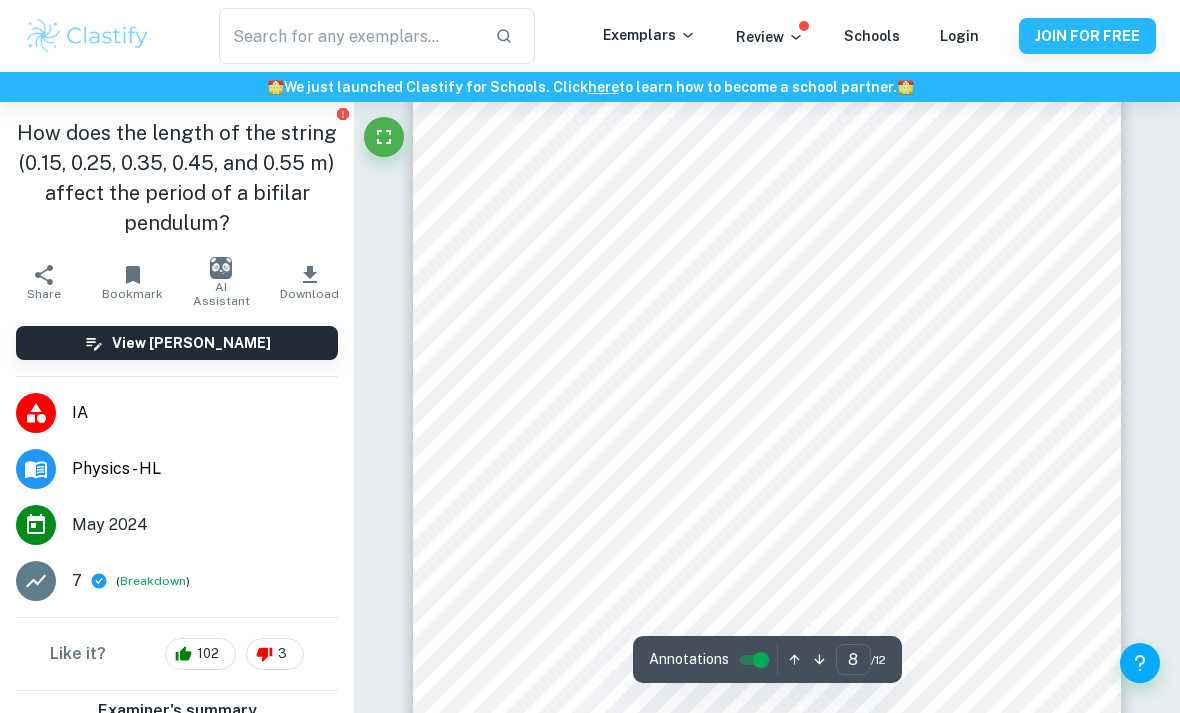 scroll, scrollTop: 7497, scrollLeft: 0, axis: vertical 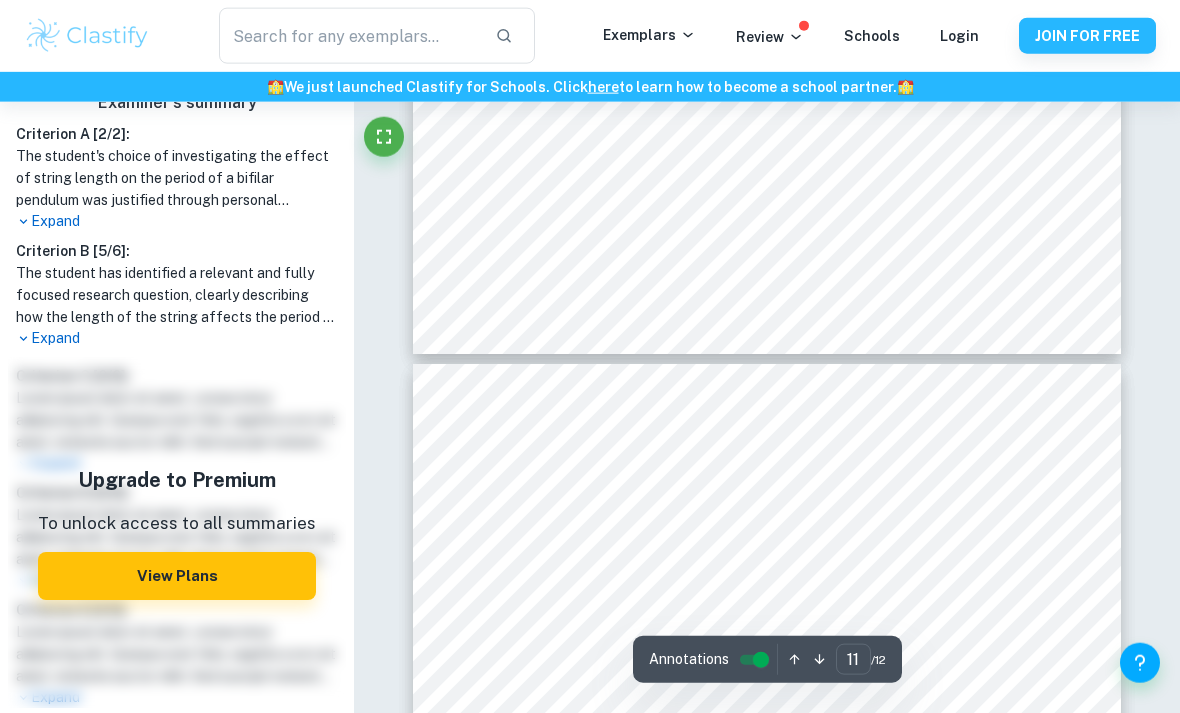 type on "12" 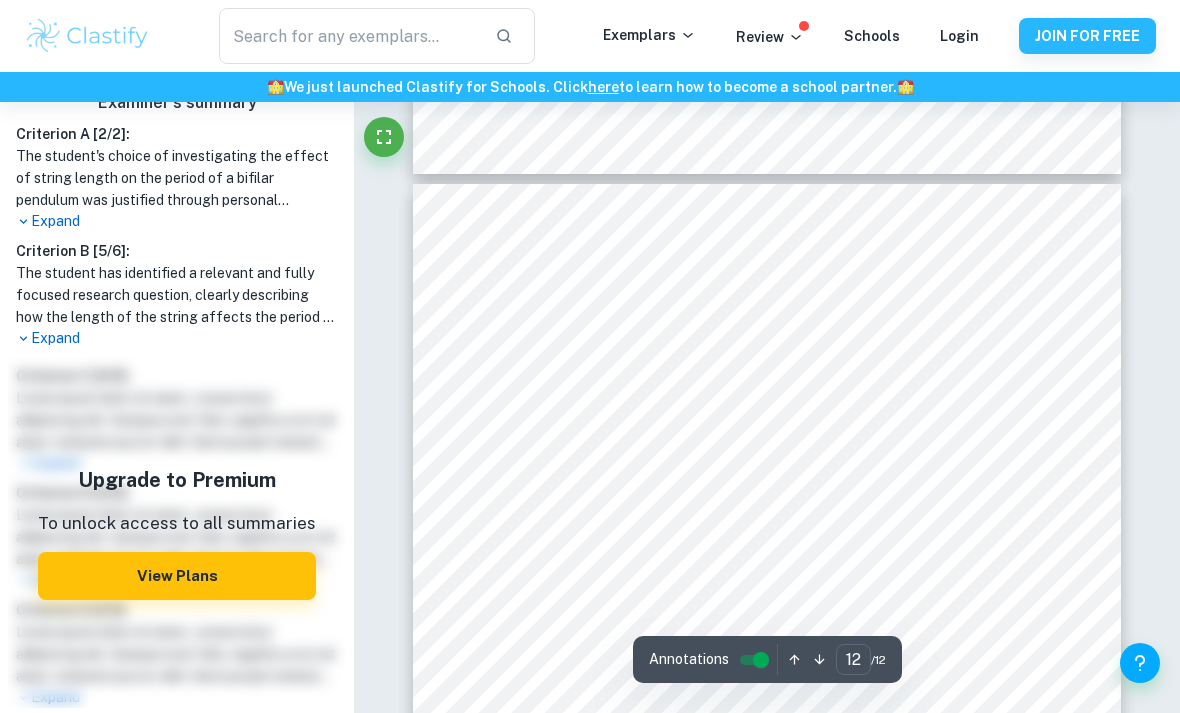 scroll, scrollTop: 11461, scrollLeft: 0, axis: vertical 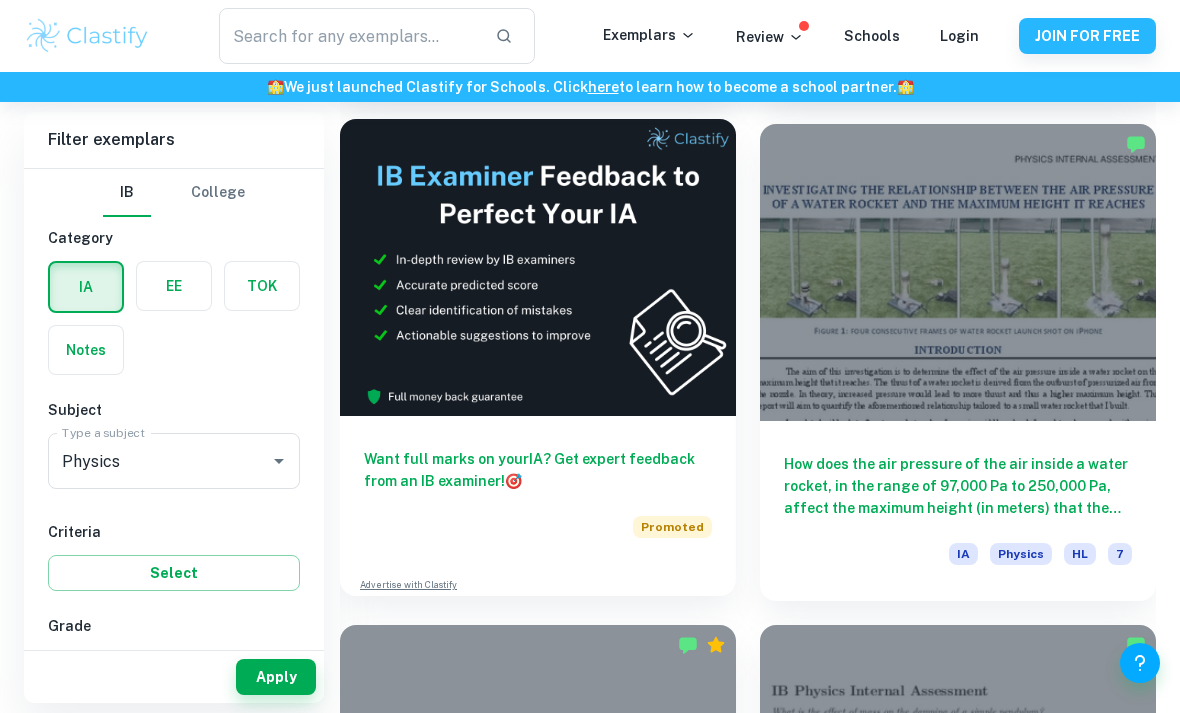 click on "Want full marks on your  IA ? Get expert feedback from an IB examiner!  🎯" at bounding box center (538, 470) 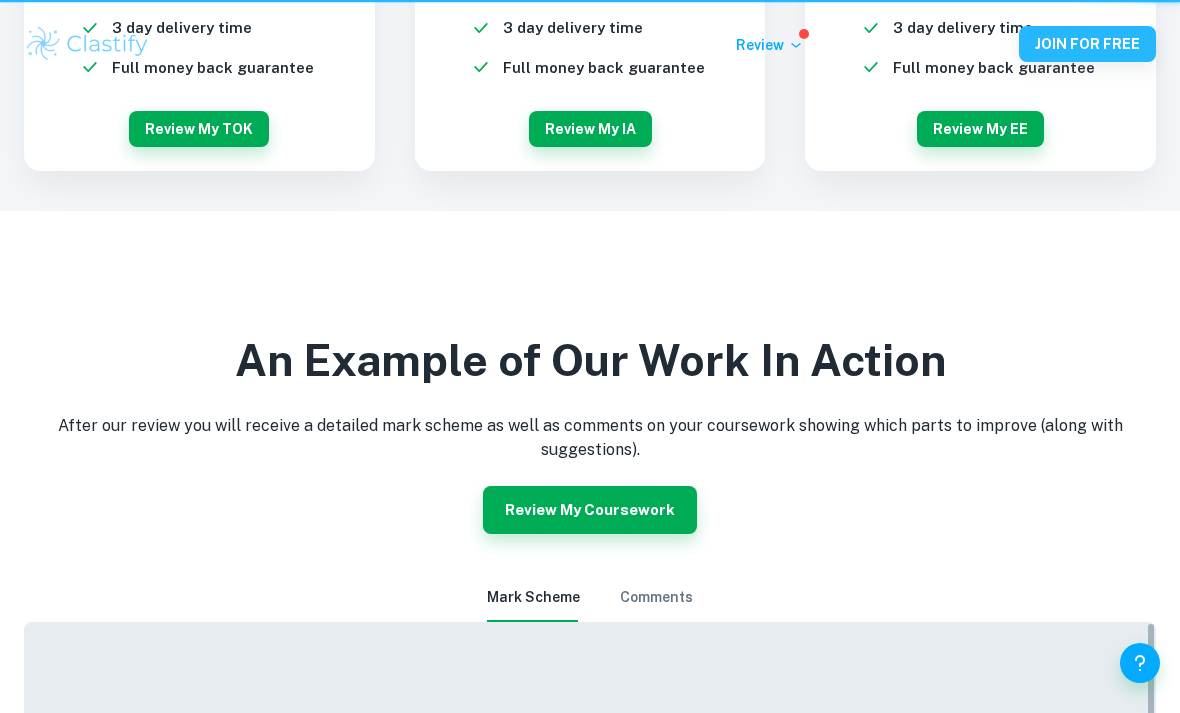 scroll, scrollTop: 0, scrollLeft: 0, axis: both 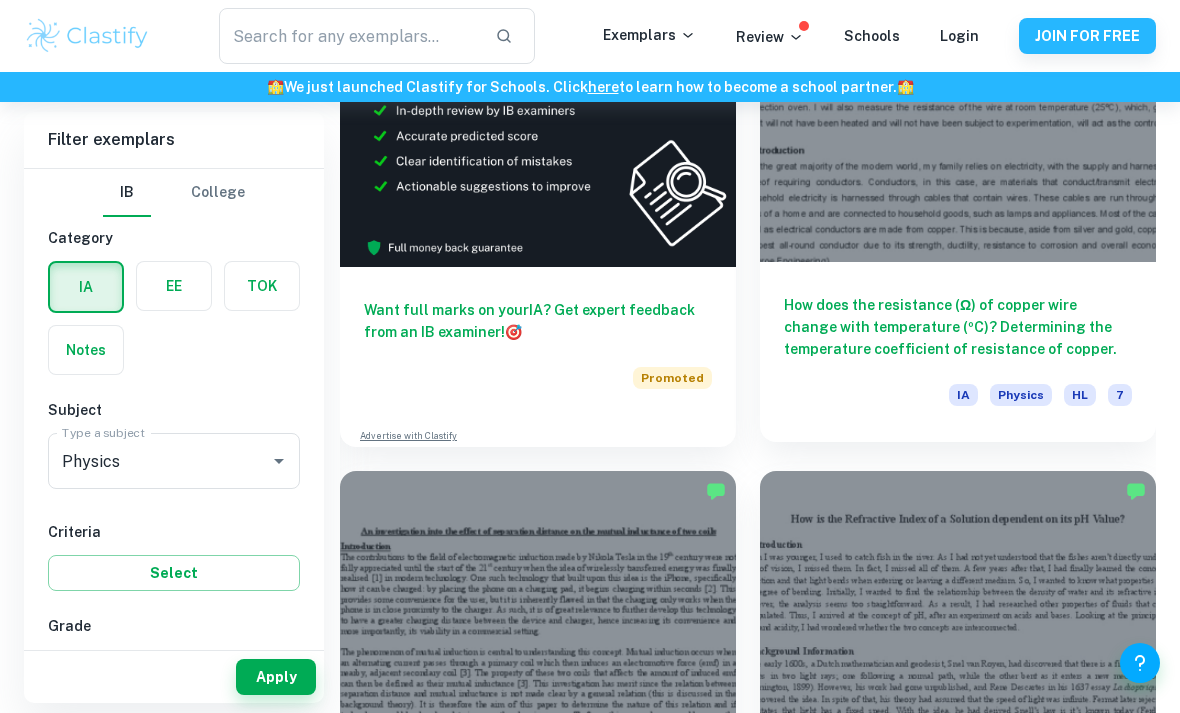 click on "How does the resistance (Ω) of copper wire change with temperature (ºC)? Determining the temperature coefficient of resistance of copper." at bounding box center [958, 327] 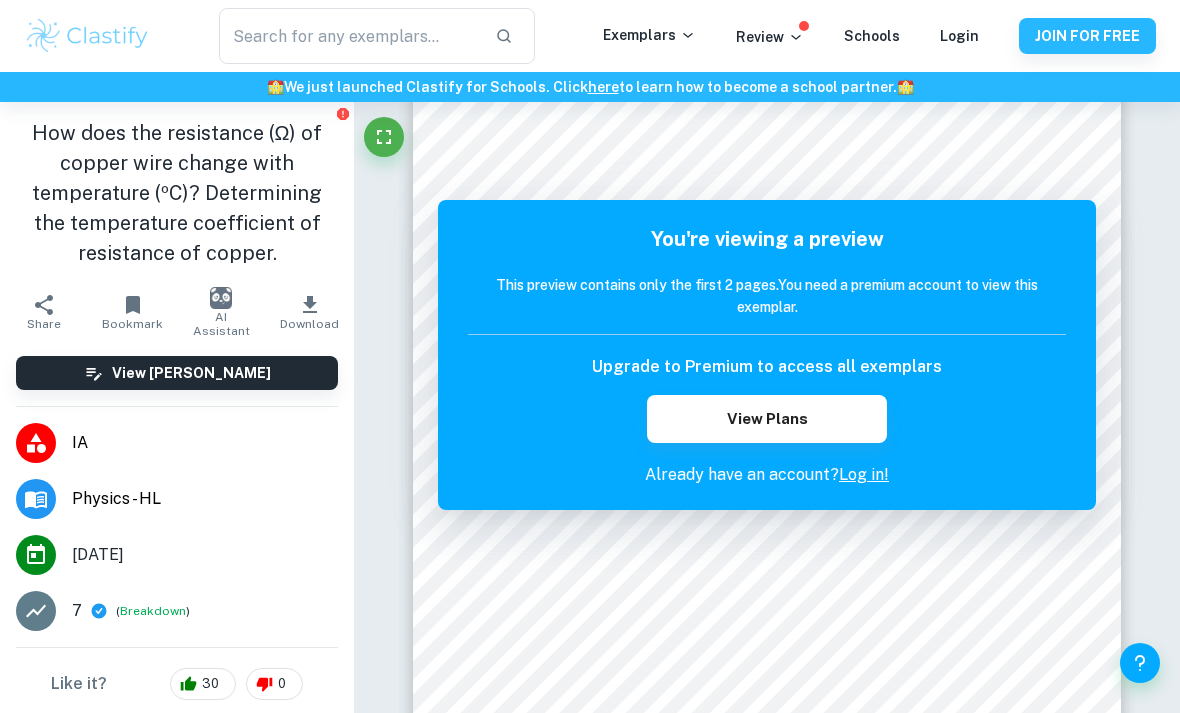 scroll, scrollTop: 191, scrollLeft: 0, axis: vertical 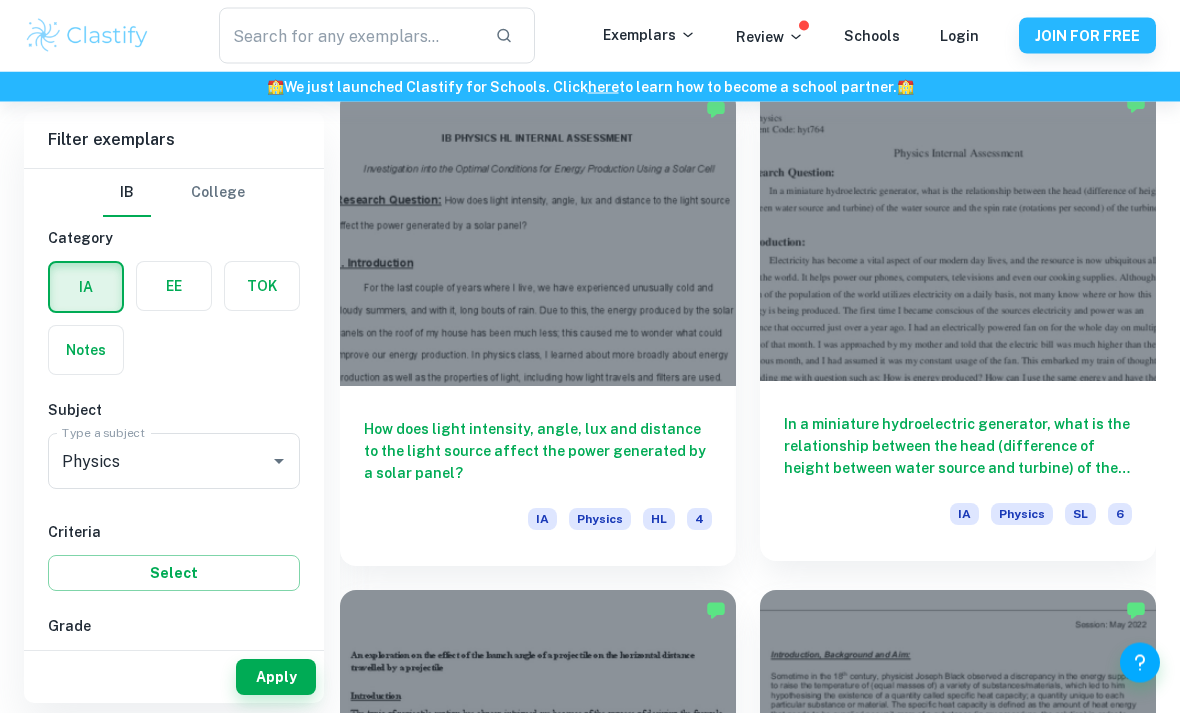 click at bounding box center (958, 233) 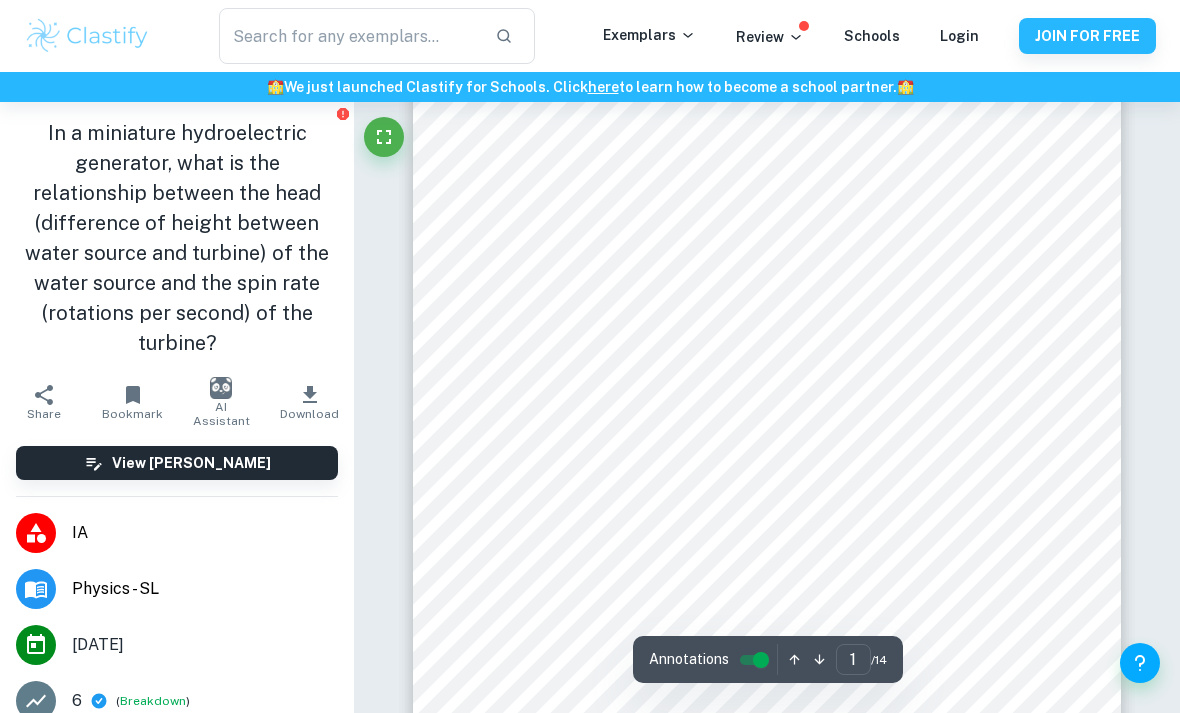 scroll, scrollTop: 0, scrollLeft: 0, axis: both 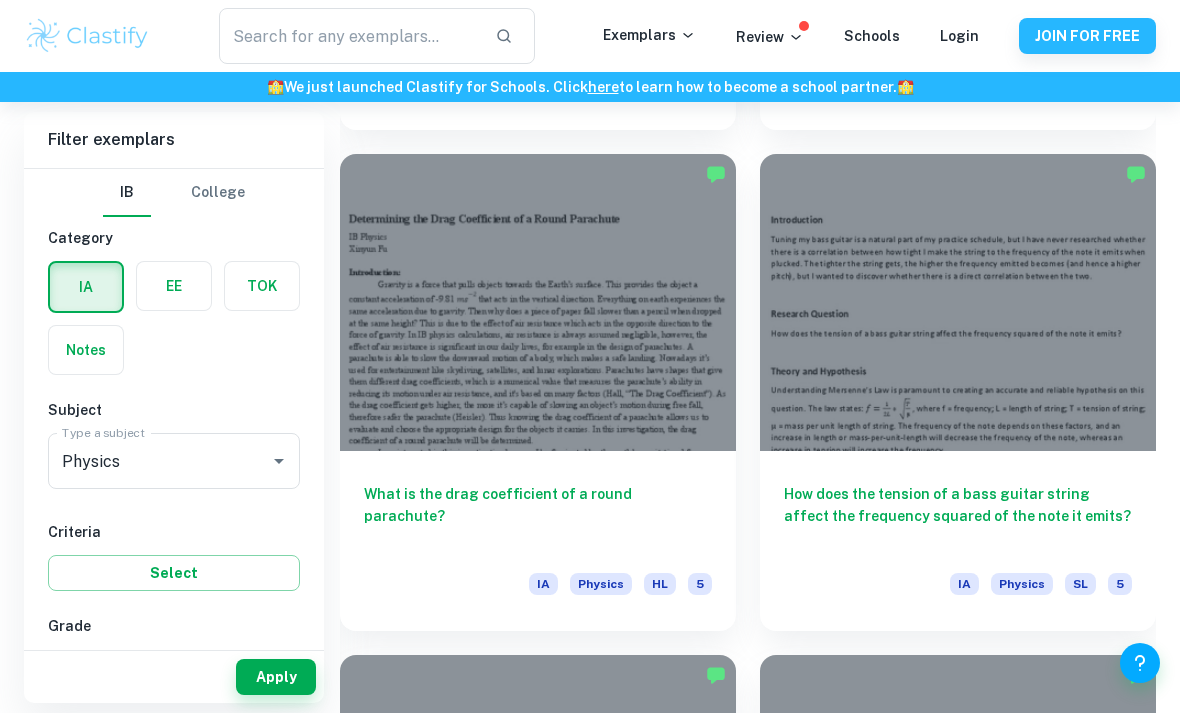 click on "7" at bounding box center (79, 668) 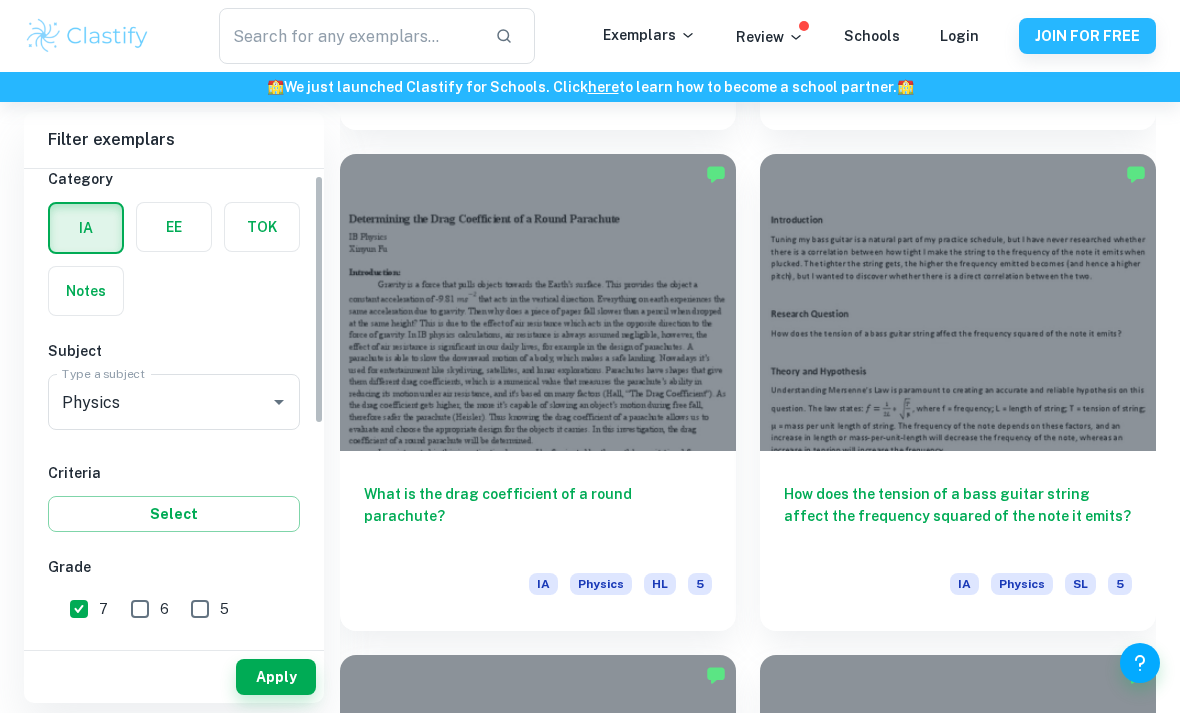 scroll, scrollTop: 142, scrollLeft: 0, axis: vertical 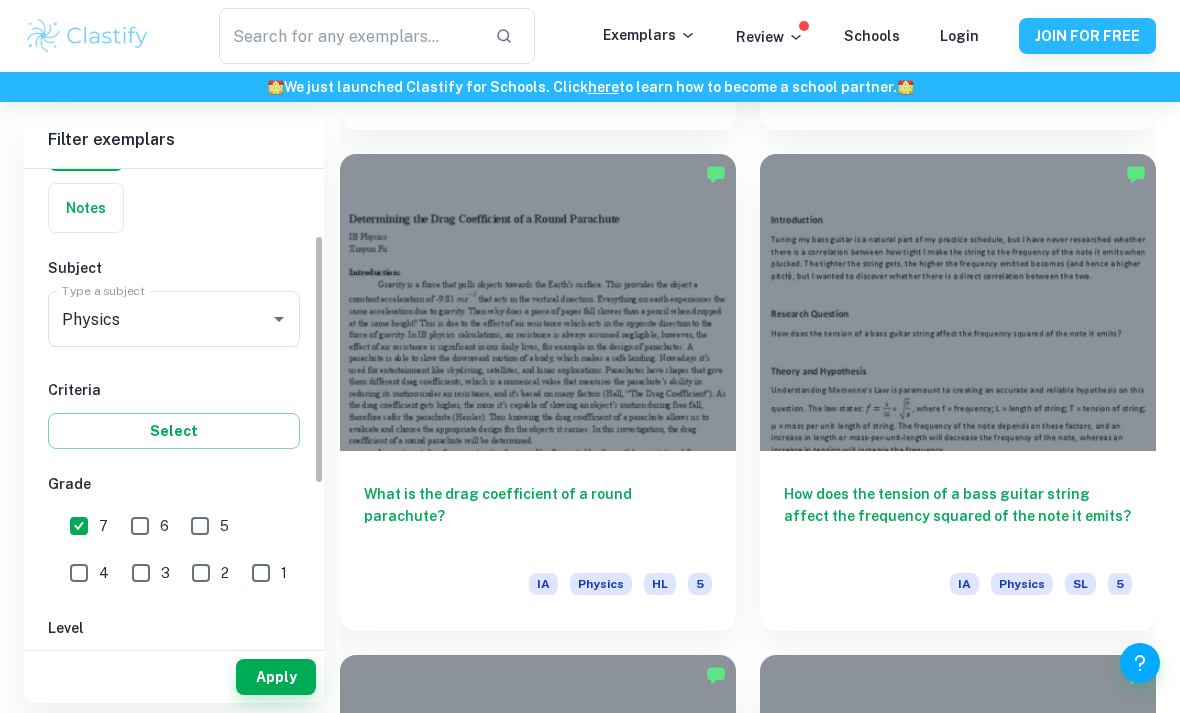 click on "6" at bounding box center (140, 526) 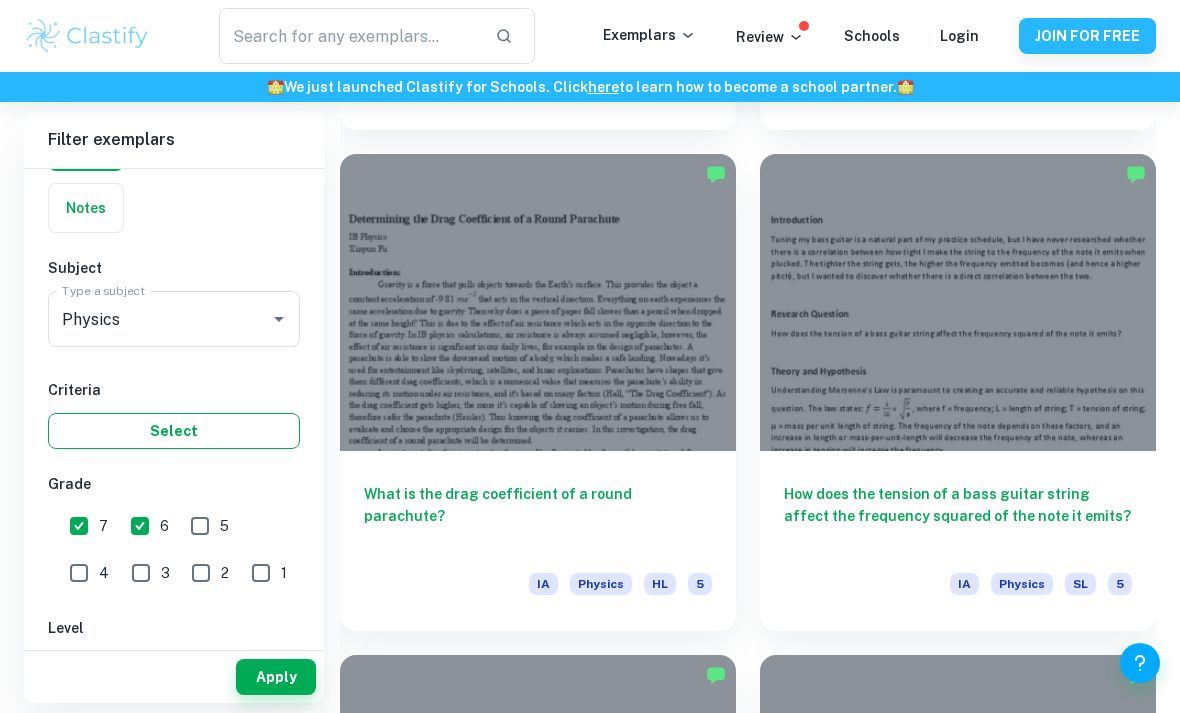 click on "Select" at bounding box center (174, 431) 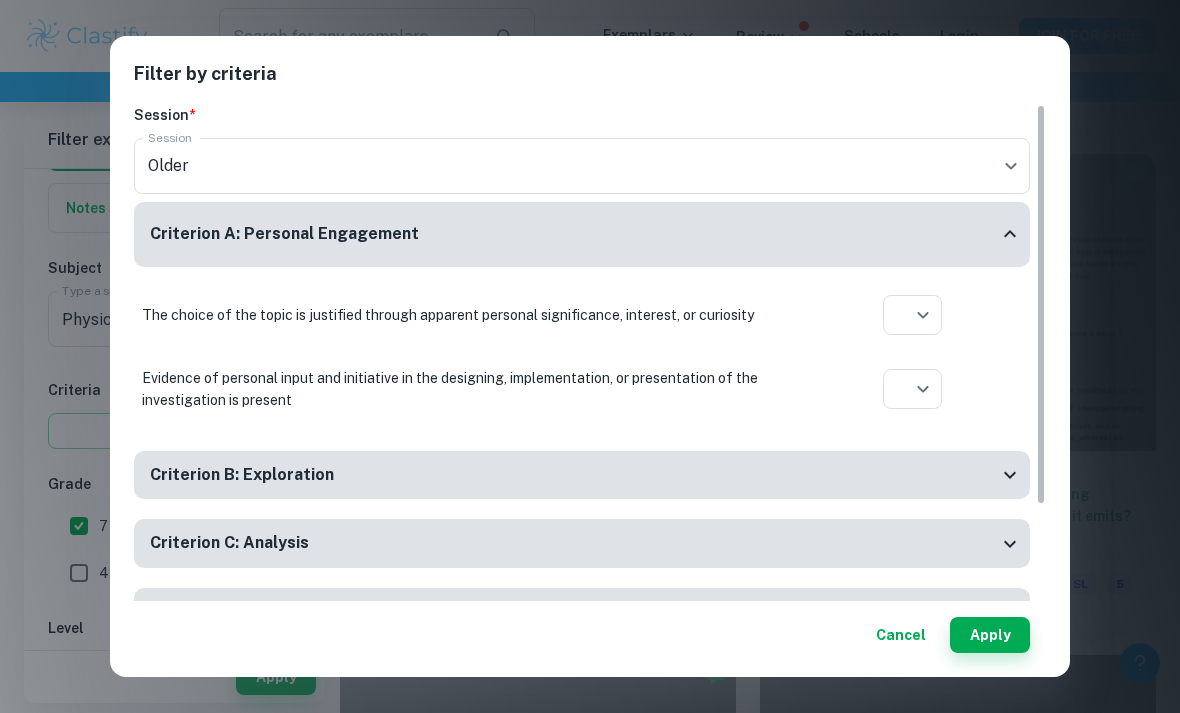 click on "Filter by criteria Session  * Session Older current Session Criterion A: Personal Engagement The choice of the topic is justified through apparent personal significance, interest, or curiosity ​ Aplication year Evidence of personal input and initiative in the designing, implementation, or presentation of the investigation is present ​ Aplication year Criterion B: Exploration A focused and detailed topic of the investigation is identified ​ Aplication year A relevant and fully focused research question is clearly described ​ Aplication year The physics is explained well enough for the reader to fully and easily understand it without the need of rereading ​ Aplication year The methodology of the investigation is clear and easy to follow ​ Aplication year The methodology of the investigation is focused on addressing the research question ​ Aplication year The methodology of the investigation includes steps to assure the relevance and reliability of the collected data ​ Aplication year ​ ​ ​" at bounding box center (590, 356) 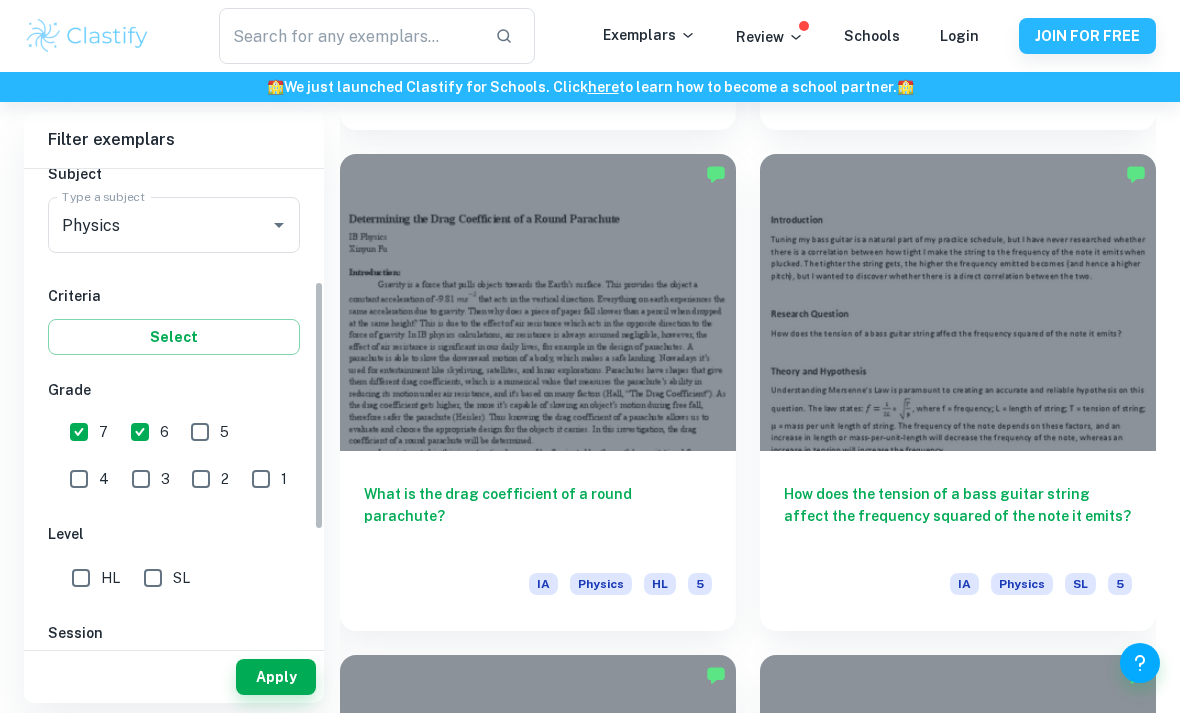 scroll, scrollTop: 243, scrollLeft: 0, axis: vertical 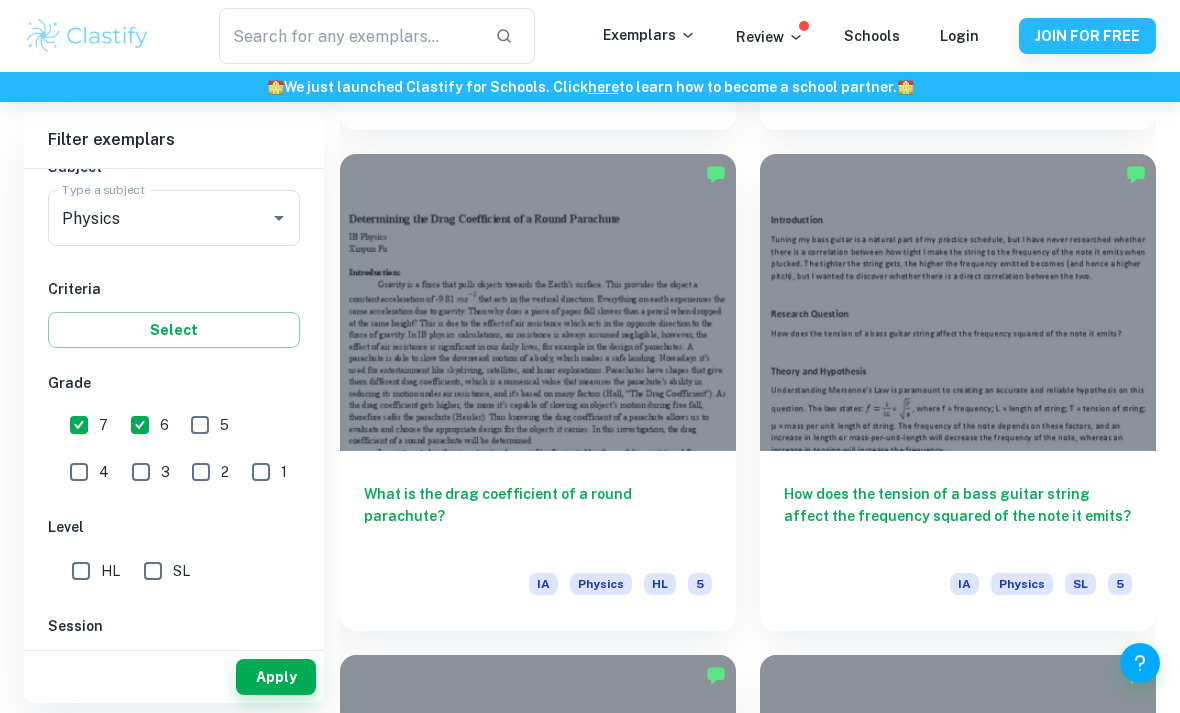 click on "HL" at bounding box center (81, 571) 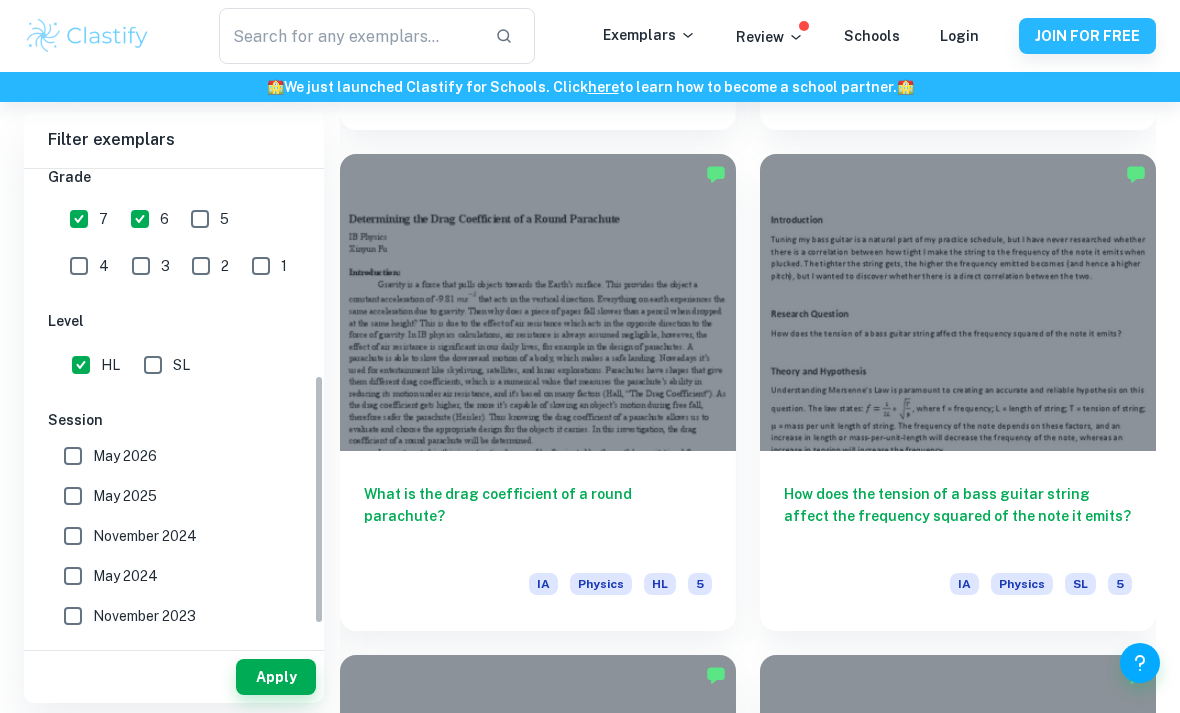 scroll, scrollTop: 457, scrollLeft: 0, axis: vertical 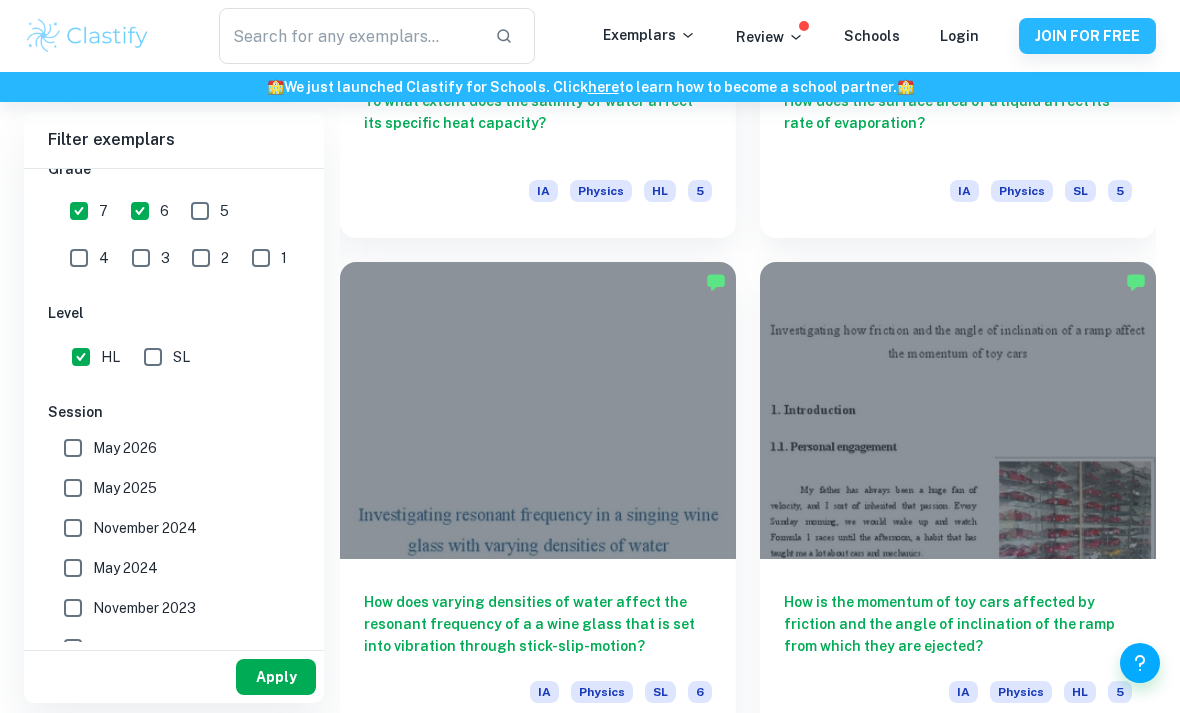 click on "Apply" at bounding box center [276, 677] 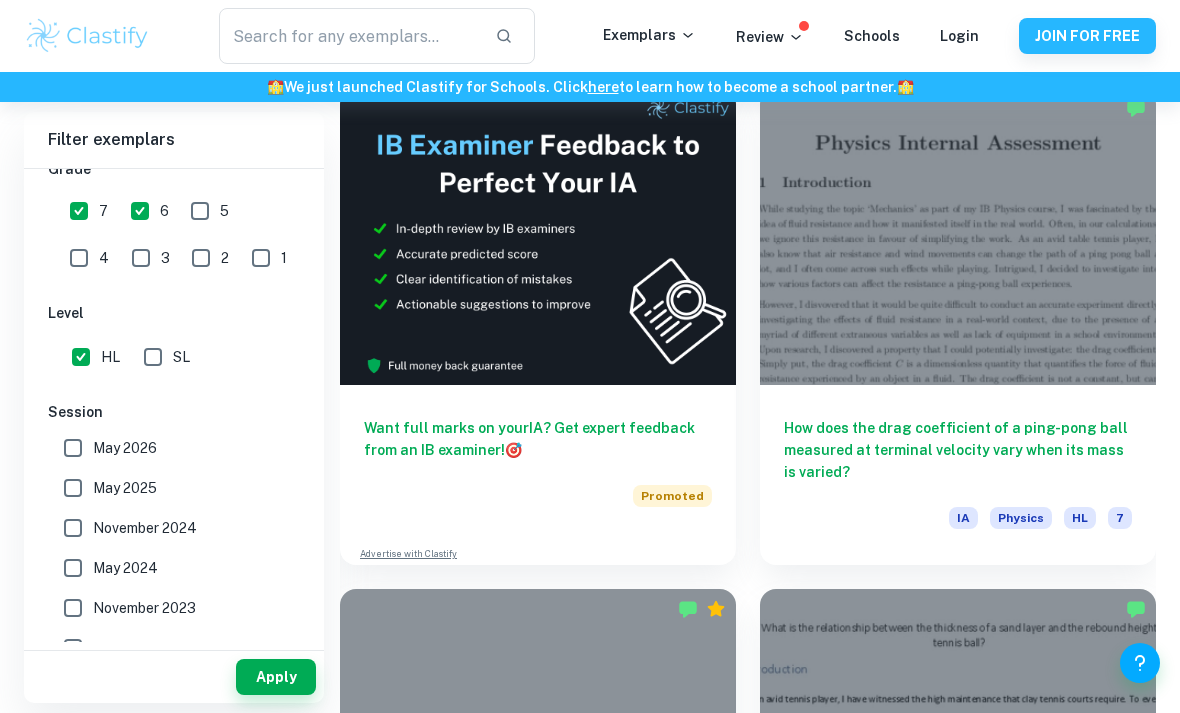 scroll, scrollTop: 13176, scrollLeft: 0, axis: vertical 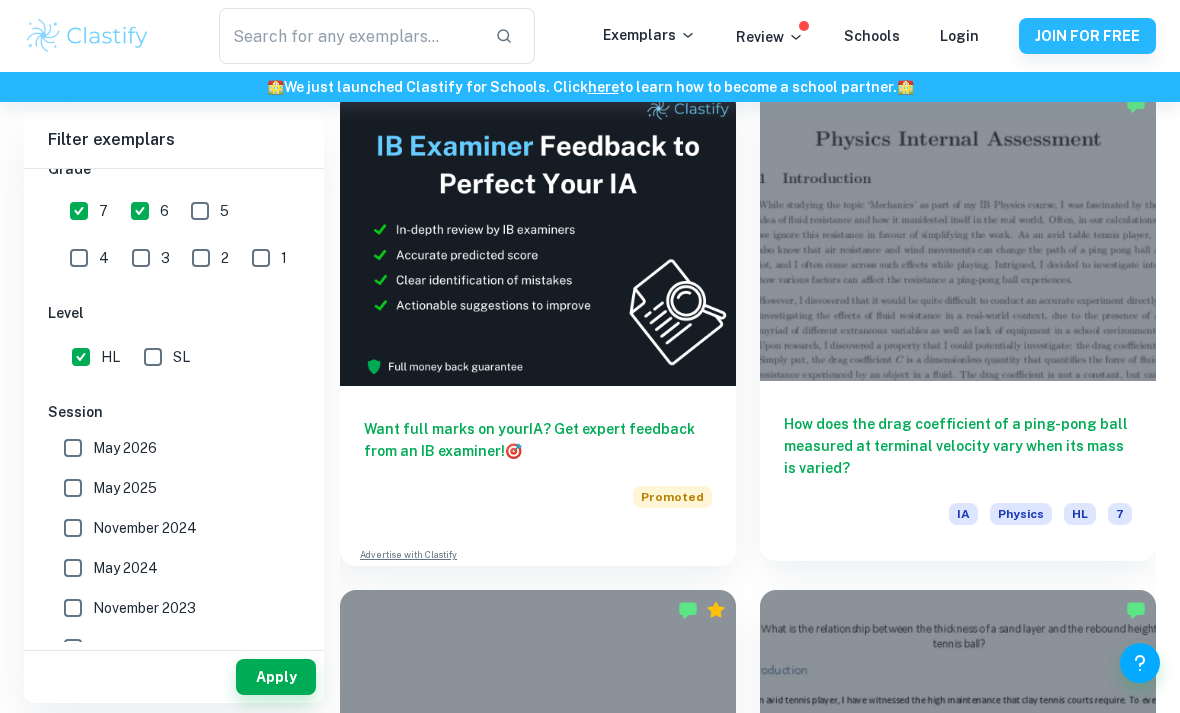 click on "How does the drag coefficient of a ping-pong ball measured at terminal velocity vary when its mass is varied?" at bounding box center (958, 446) 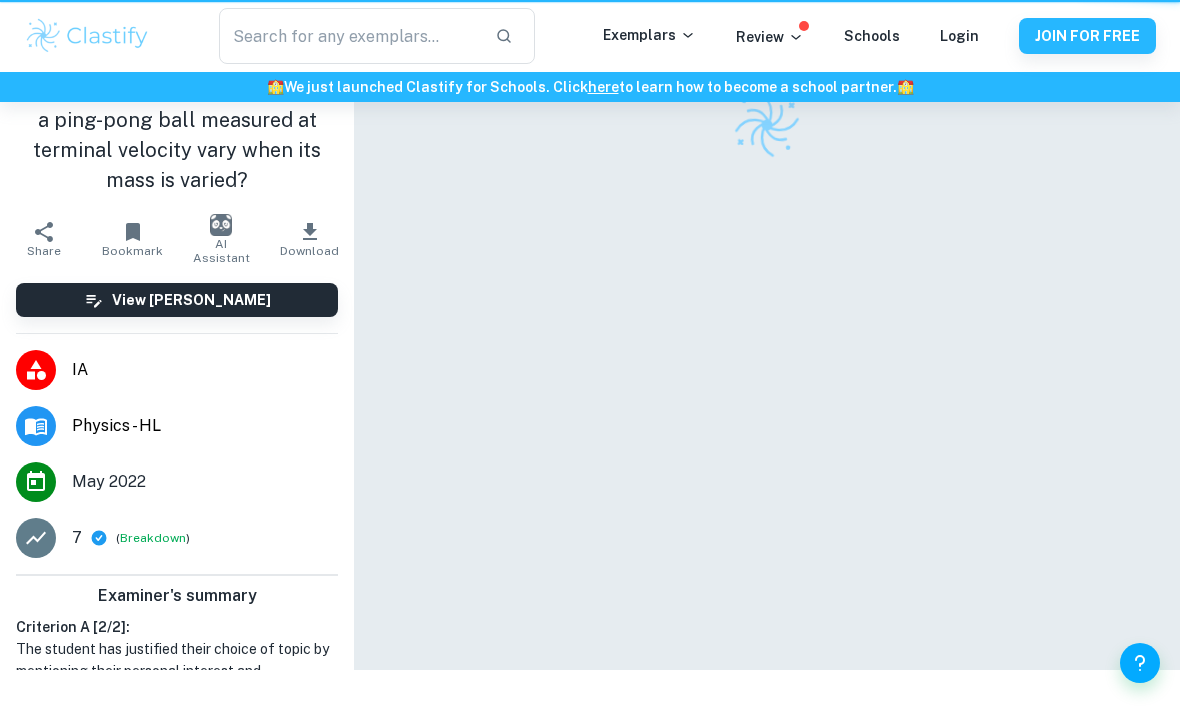 scroll, scrollTop: 0, scrollLeft: 0, axis: both 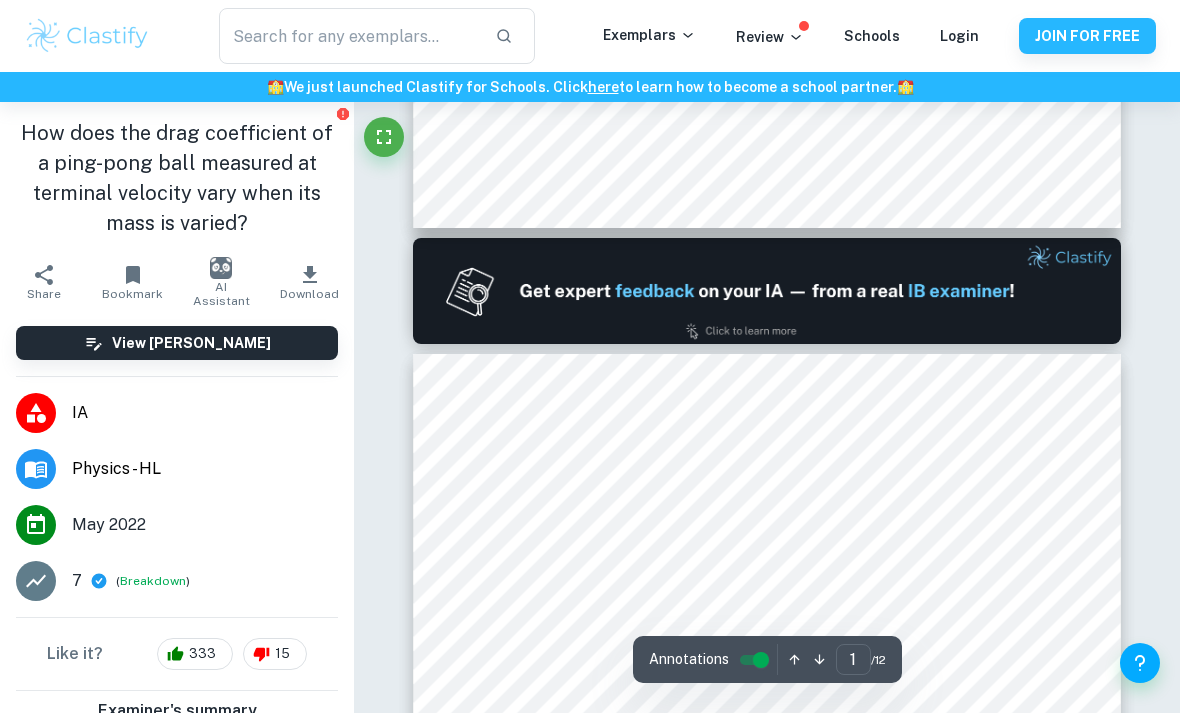 type on "2" 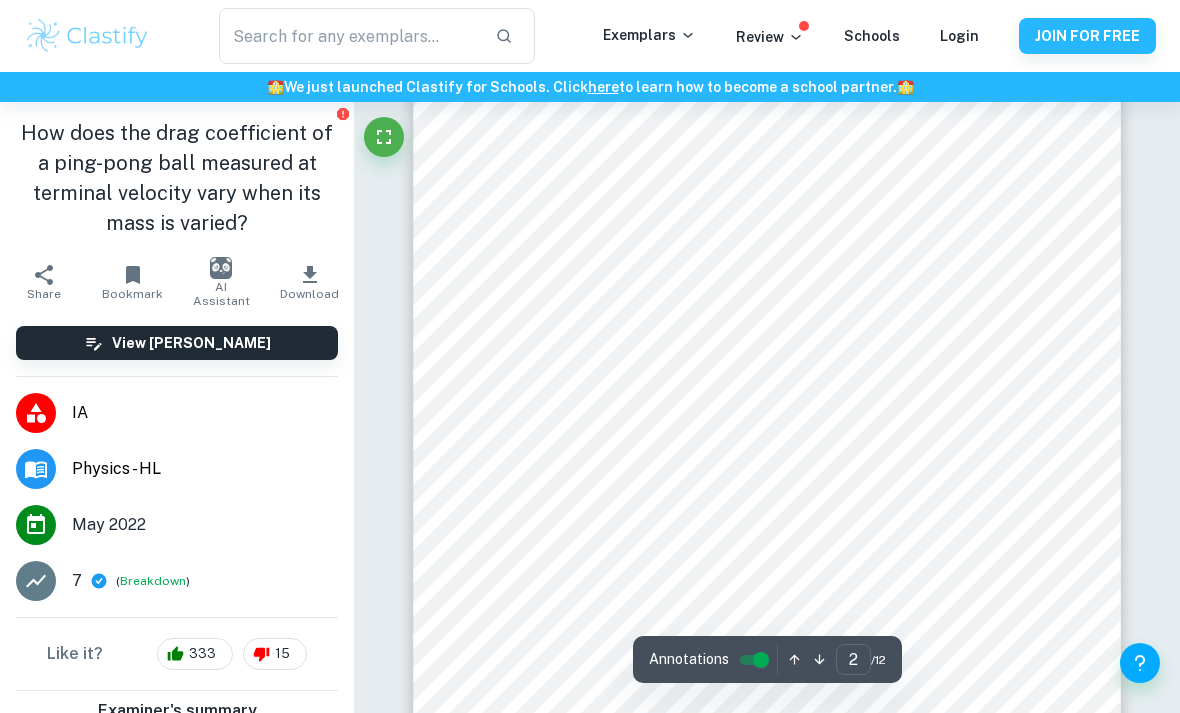 scroll, scrollTop: 1261, scrollLeft: 0, axis: vertical 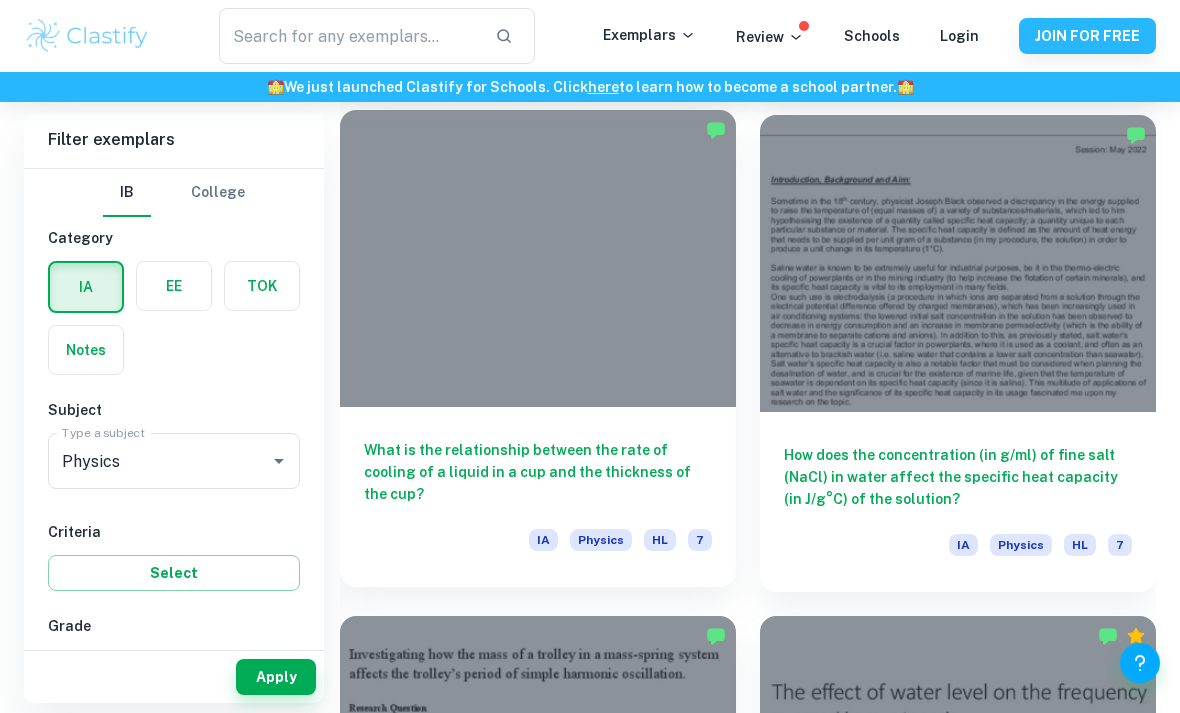 click on "What is the relationship between the rate of cooling of a liquid in a cup and the thickness of the cup?" at bounding box center (538, 472) 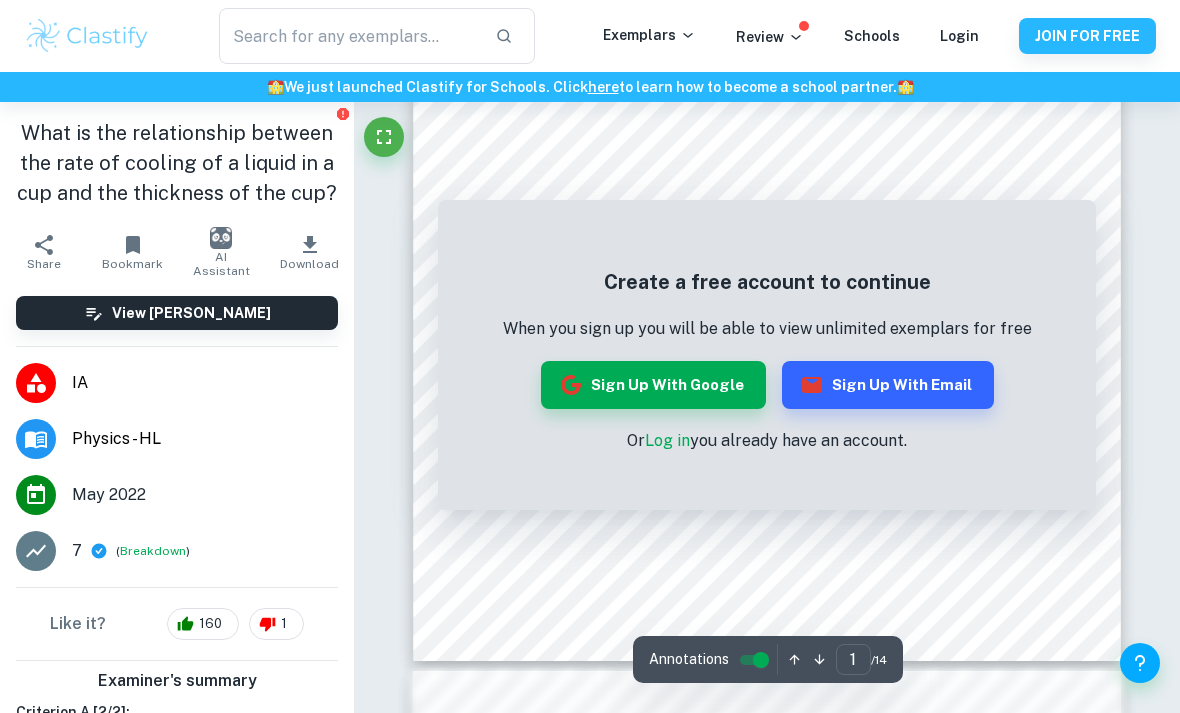 scroll, scrollTop: 526, scrollLeft: 0, axis: vertical 